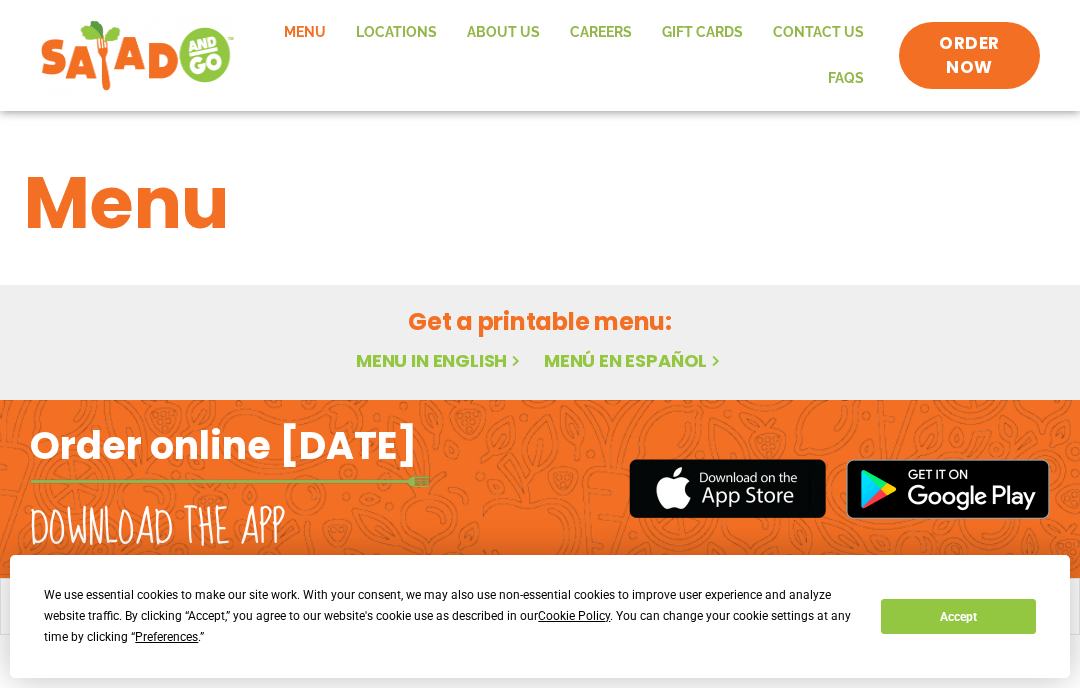 scroll, scrollTop: 0, scrollLeft: 0, axis: both 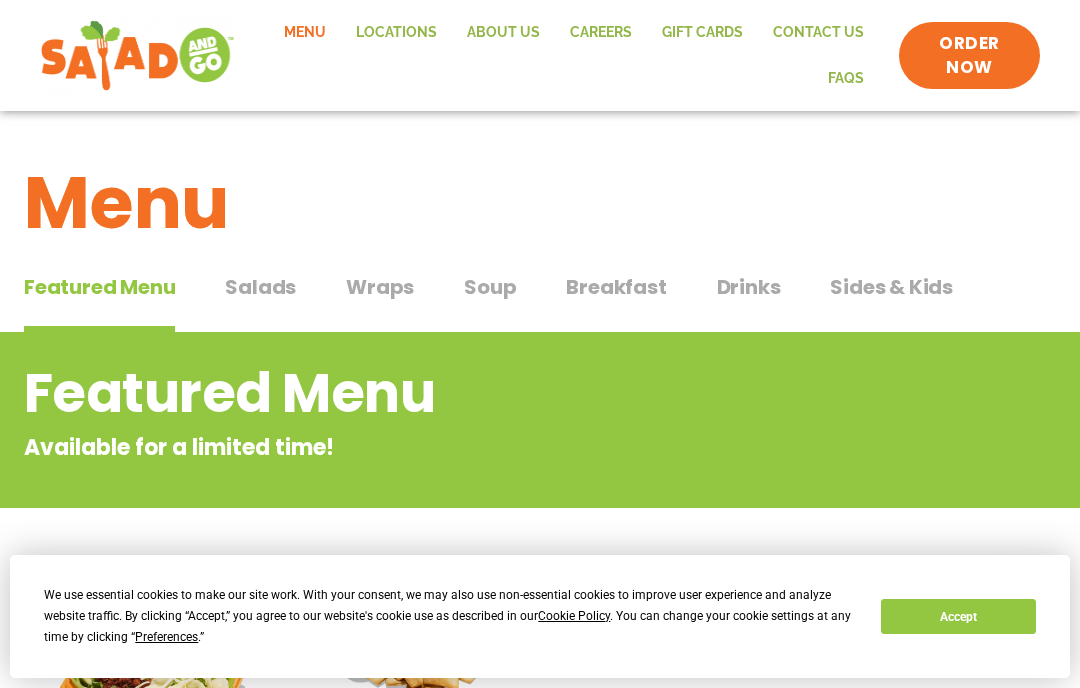 click on "Locations" 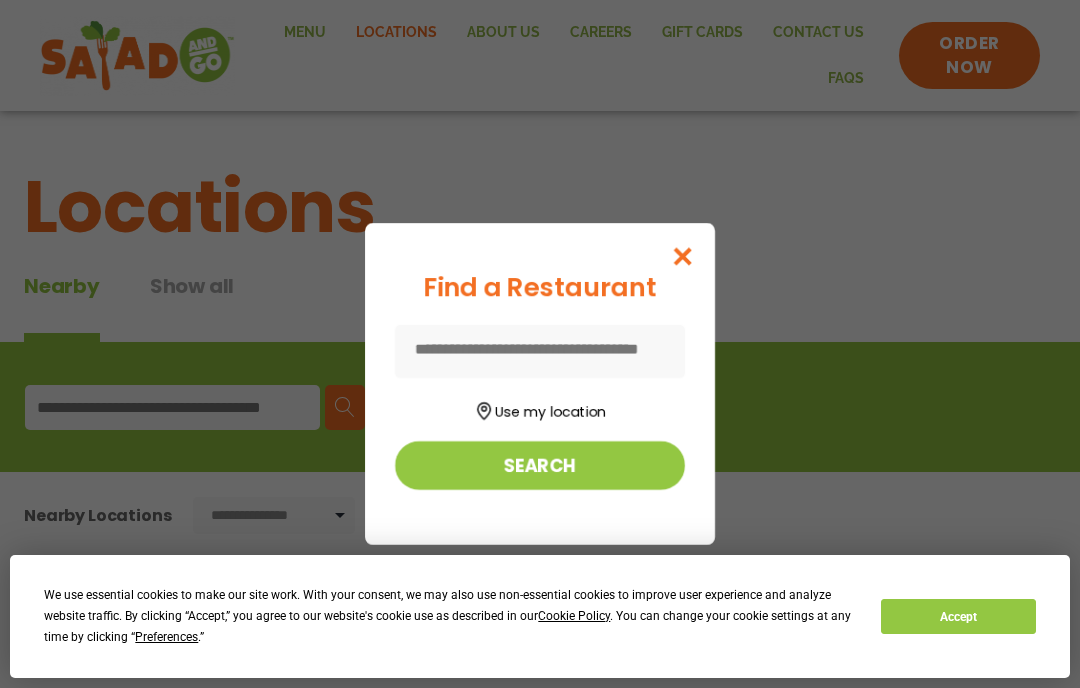 scroll, scrollTop: 0, scrollLeft: 0, axis: both 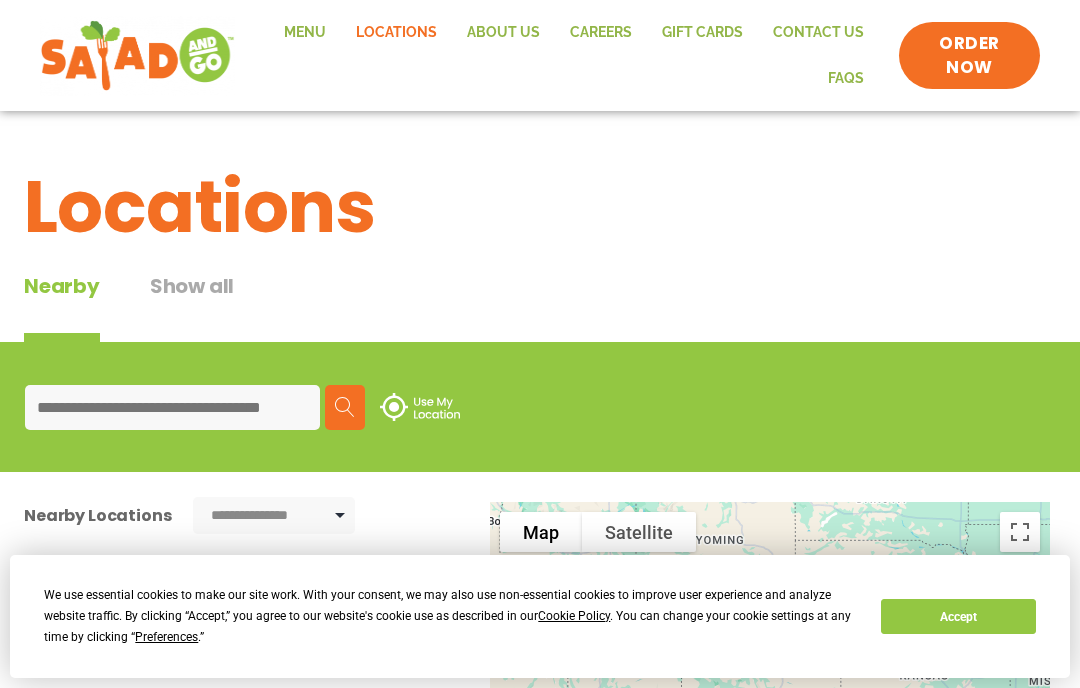 click at bounding box center (172, 407) 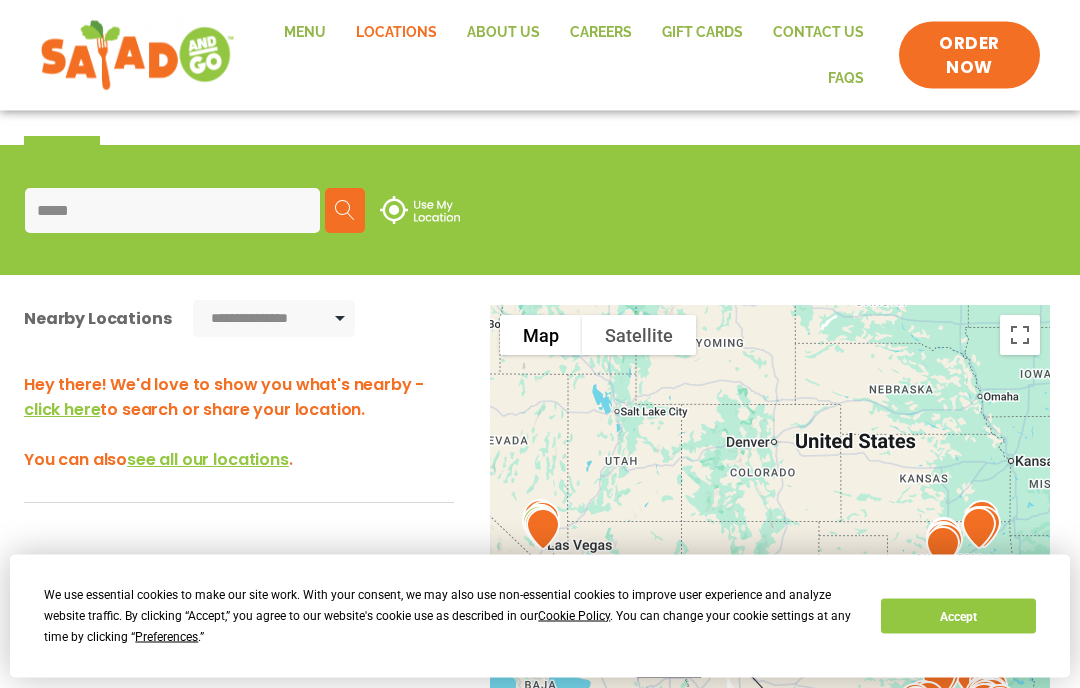 scroll, scrollTop: 189, scrollLeft: 0, axis: vertical 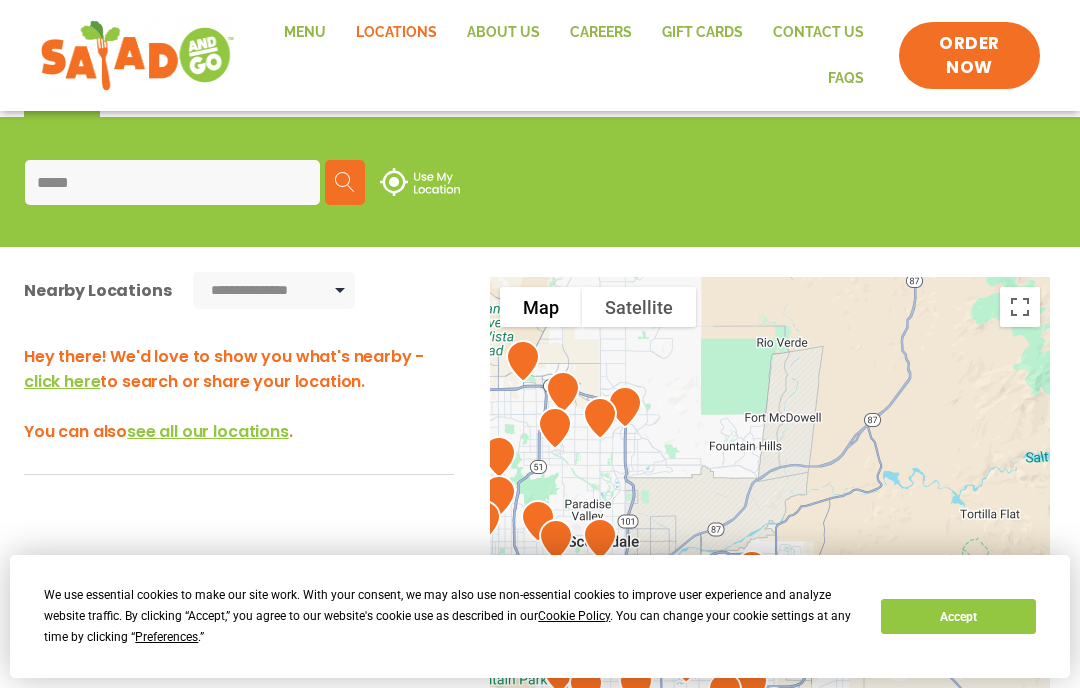 click on "*****" at bounding box center [172, 182] 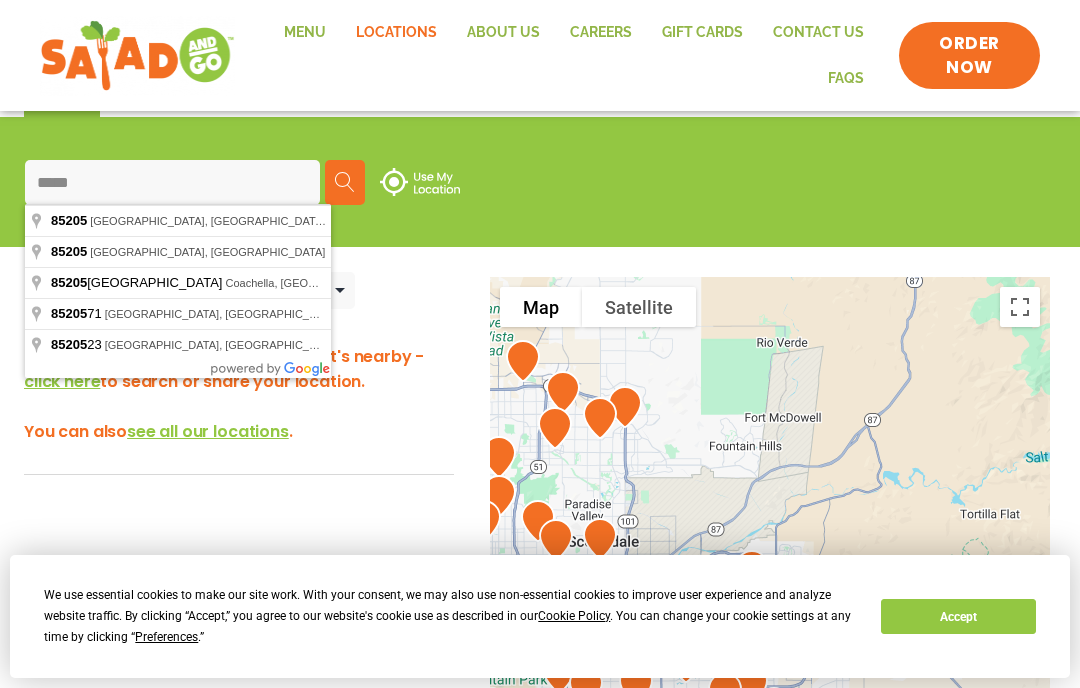 scroll, scrollTop: 224, scrollLeft: 0, axis: vertical 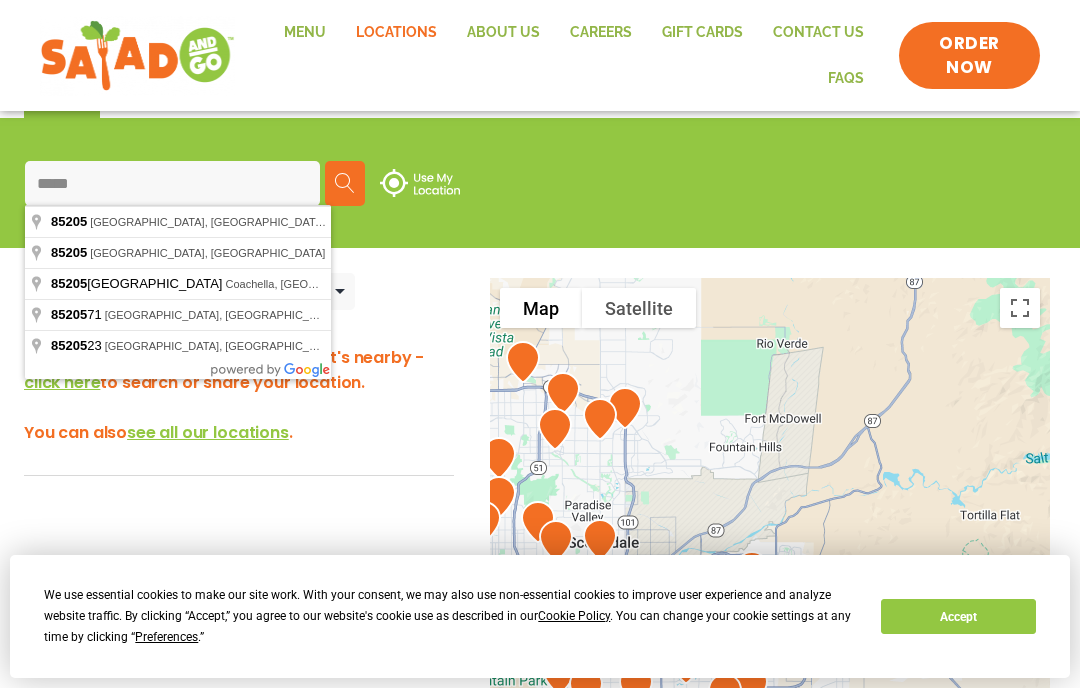 type on "**********" 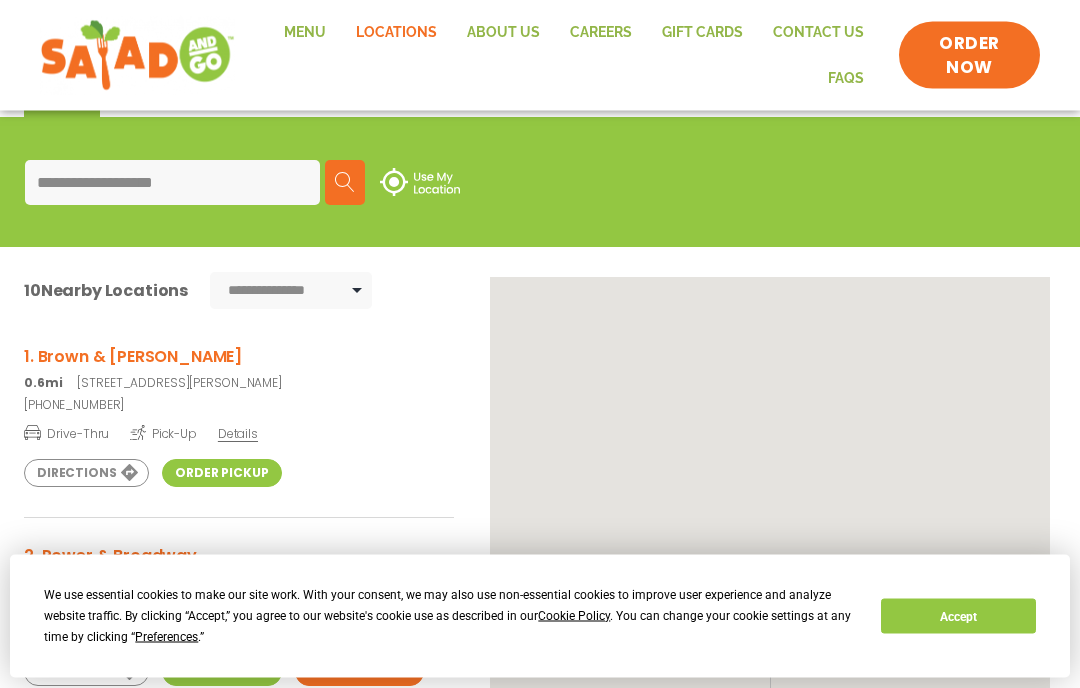 scroll, scrollTop: 225, scrollLeft: 0, axis: vertical 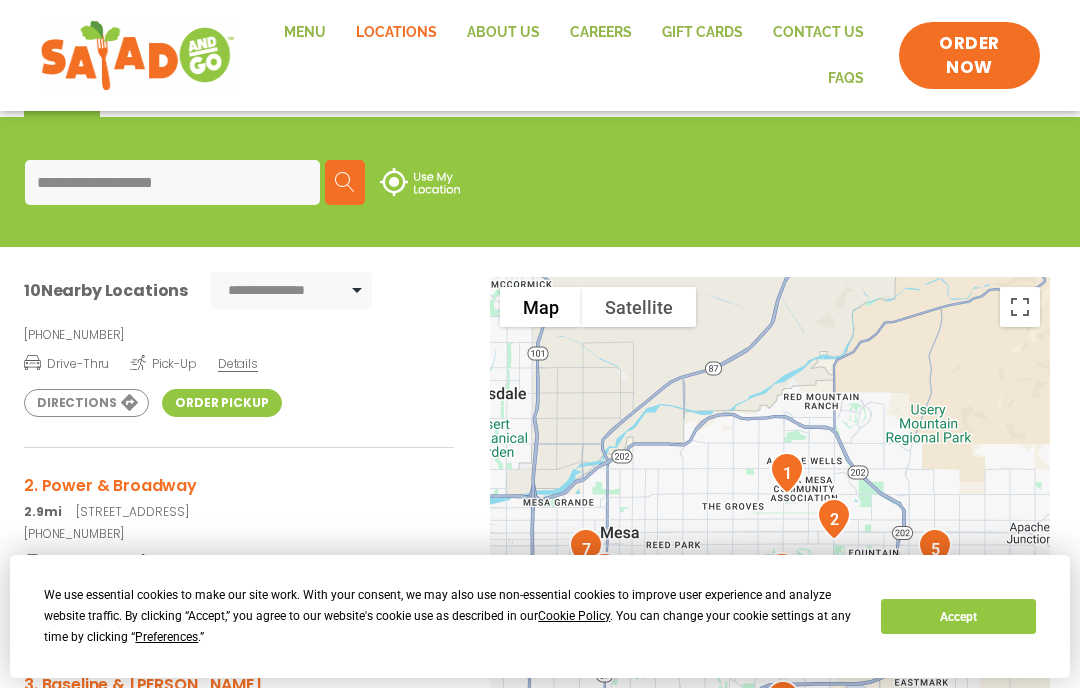 click on "Details" at bounding box center (238, 363) 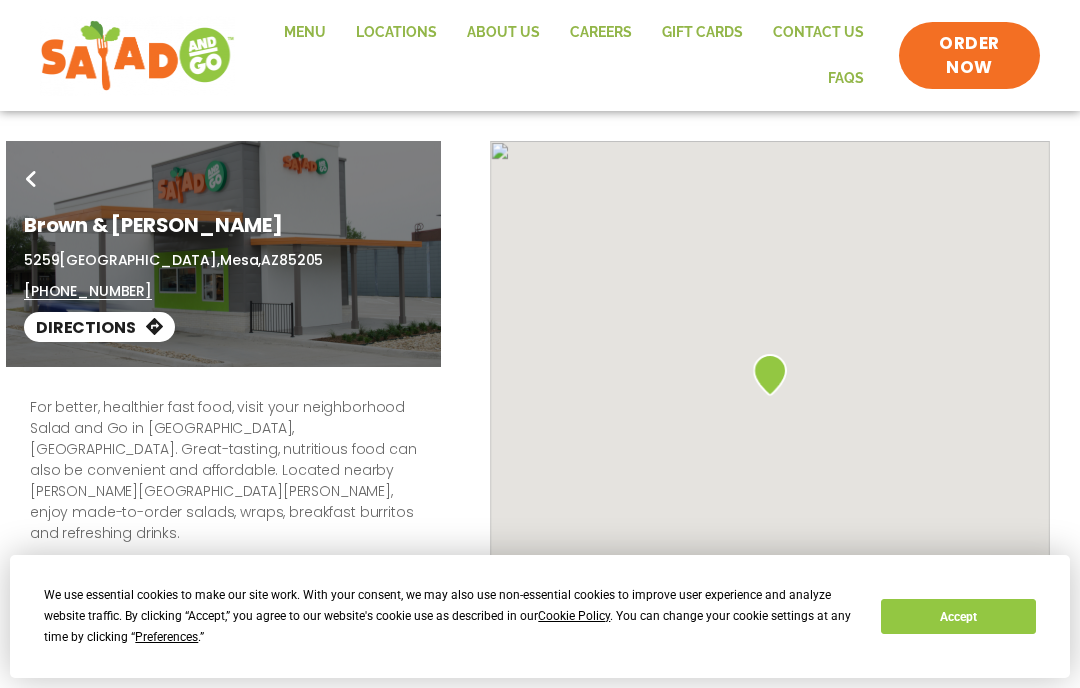 scroll, scrollTop: 0, scrollLeft: 0, axis: both 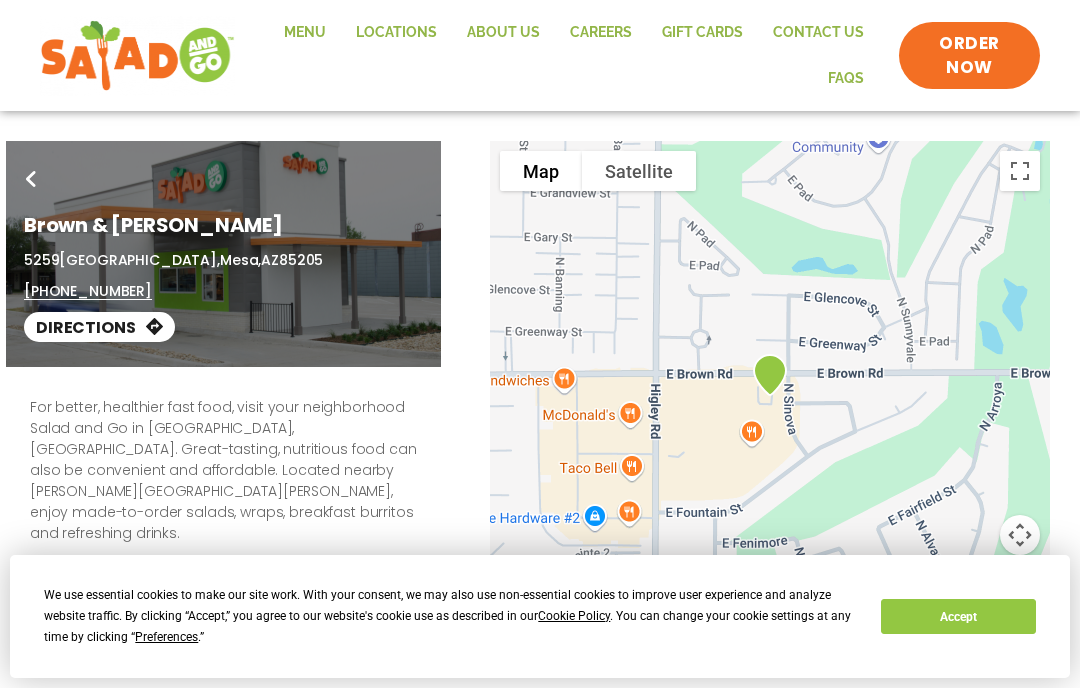 click on "Menu" 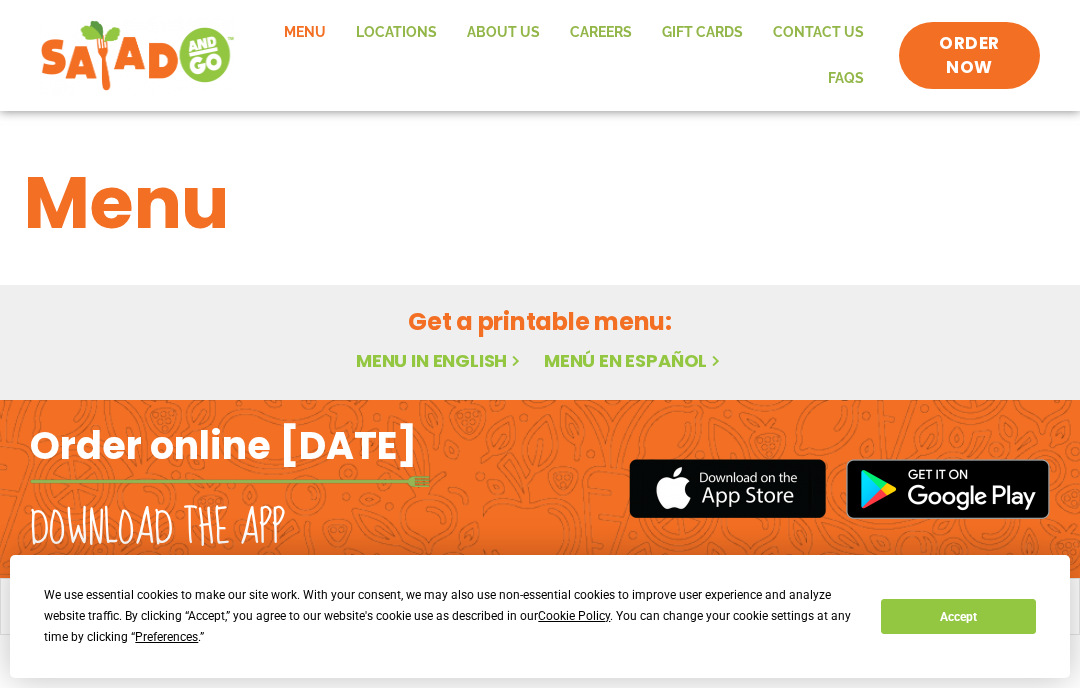 scroll, scrollTop: 0, scrollLeft: 0, axis: both 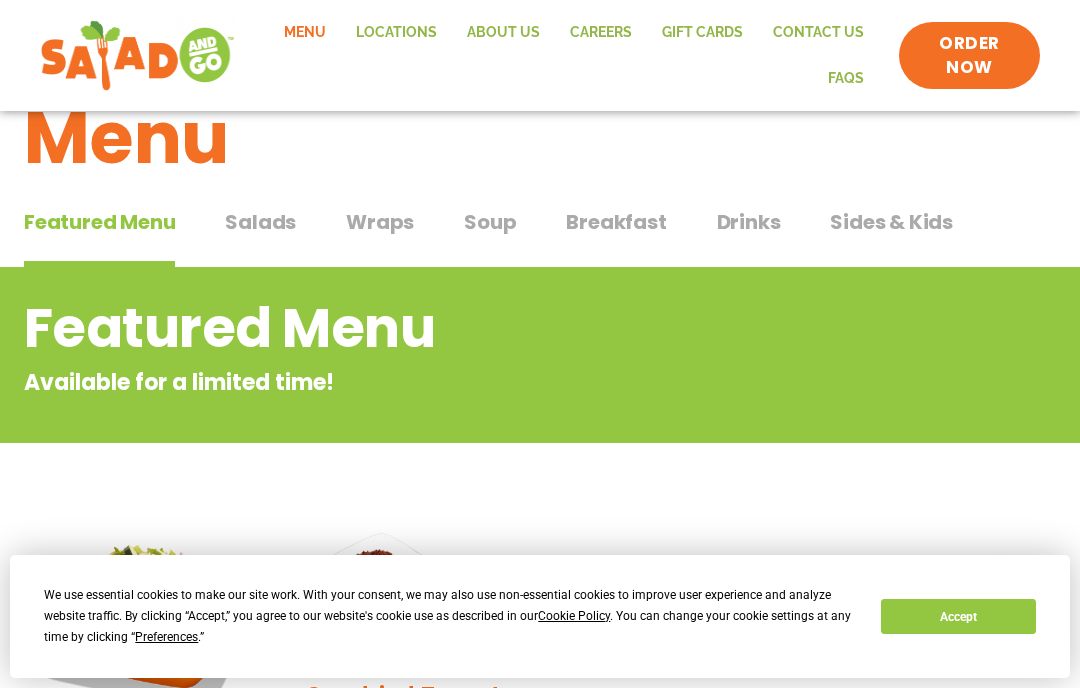 click on "Salads" at bounding box center [260, 222] 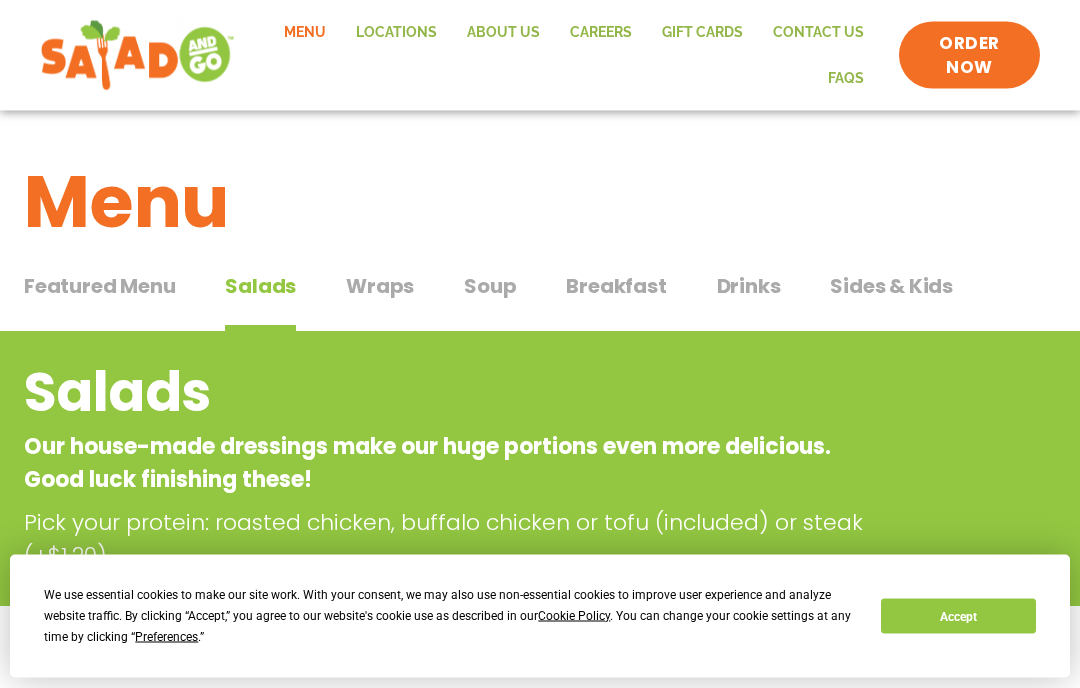 scroll, scrollTop: 0, scrollLeft: 0, axis: both 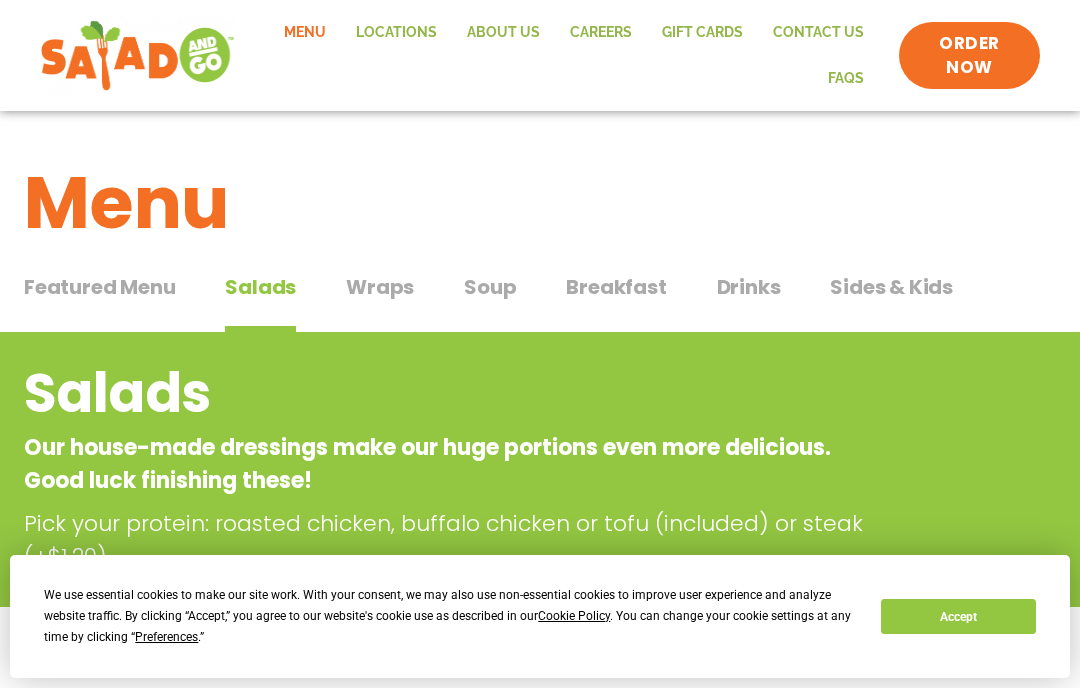 click on "Breakfast" at bounding box center (616, 287) 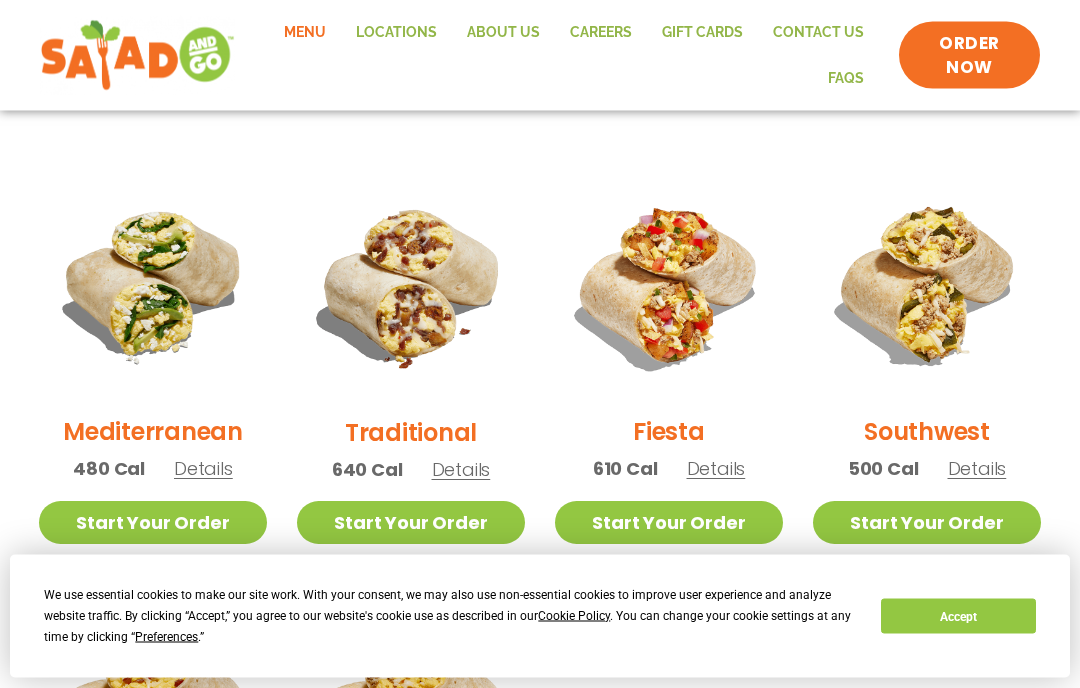 scroll, scrollTop: 471, scrollLeft: 0, axis: vertical 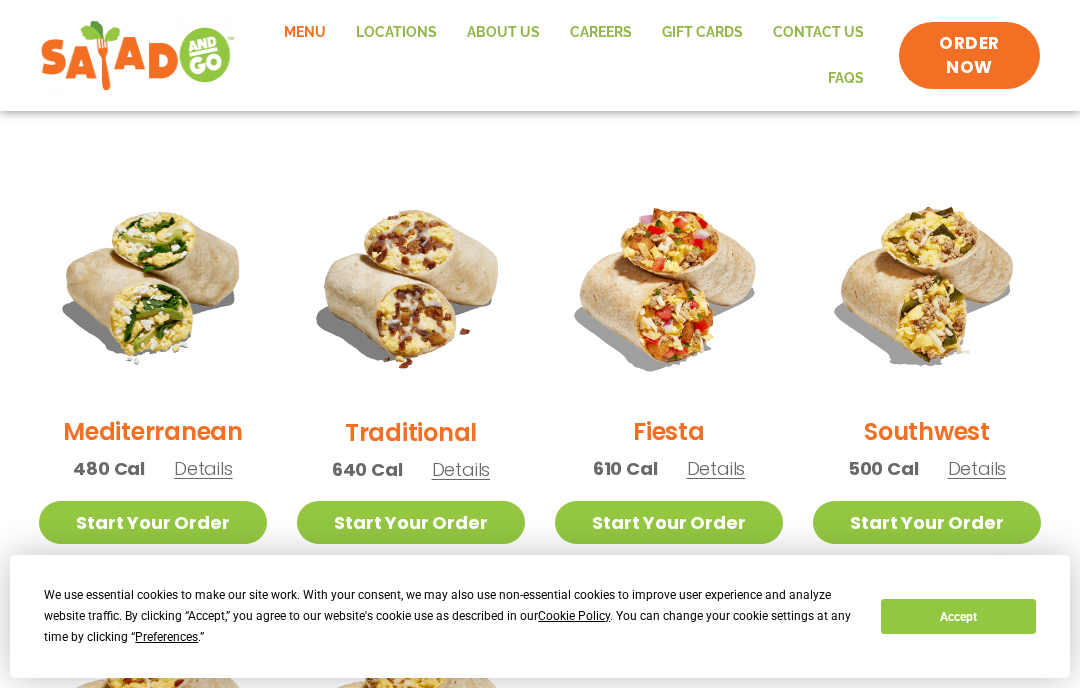 click on "Details" at bounding box center (977, 468) 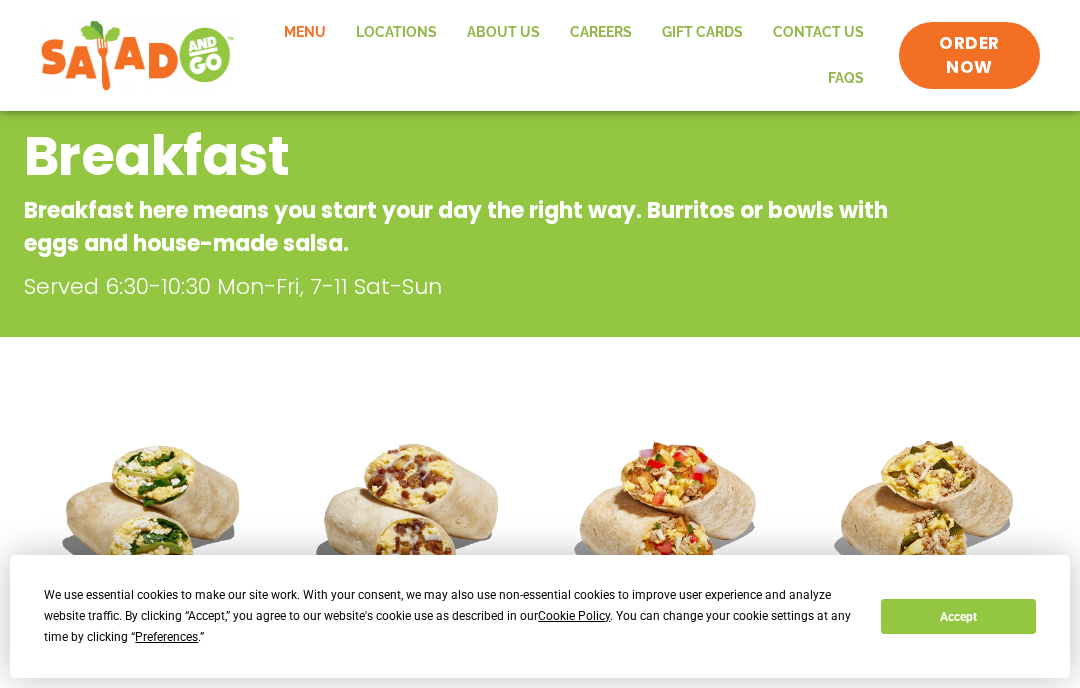 scroll, scrollTop: 236, scrollLeft: 0, axis: vertical 